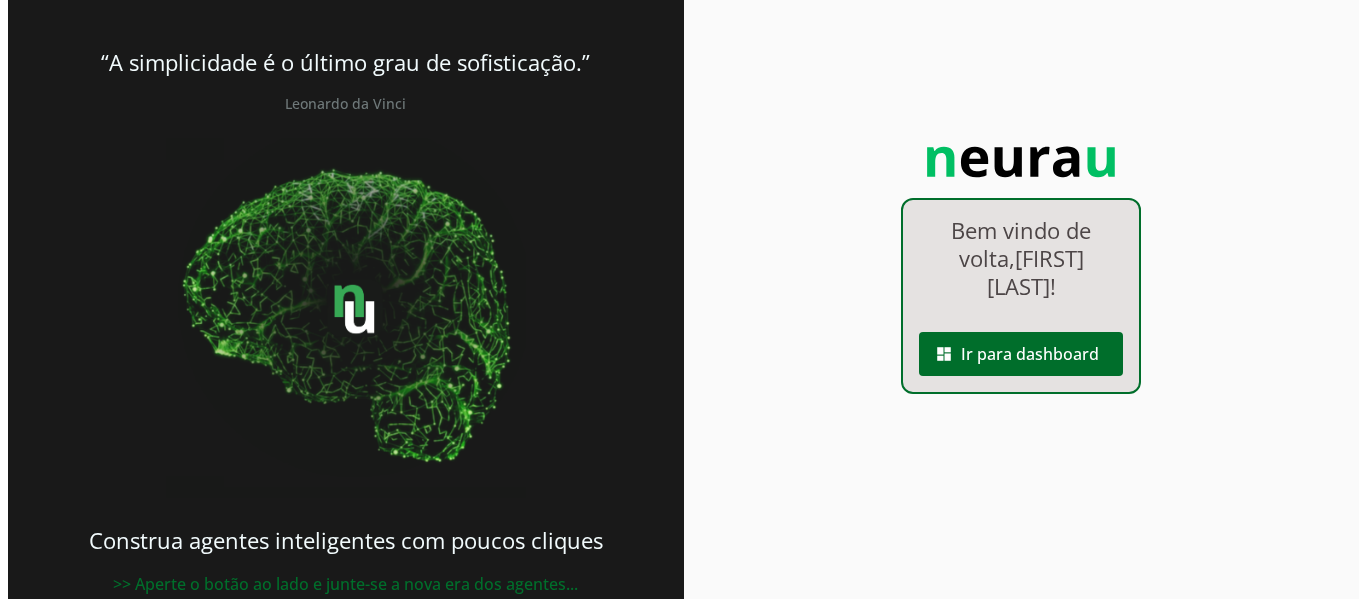 scroll, scrollTop: 0, scrollLeft: 0, axis: both 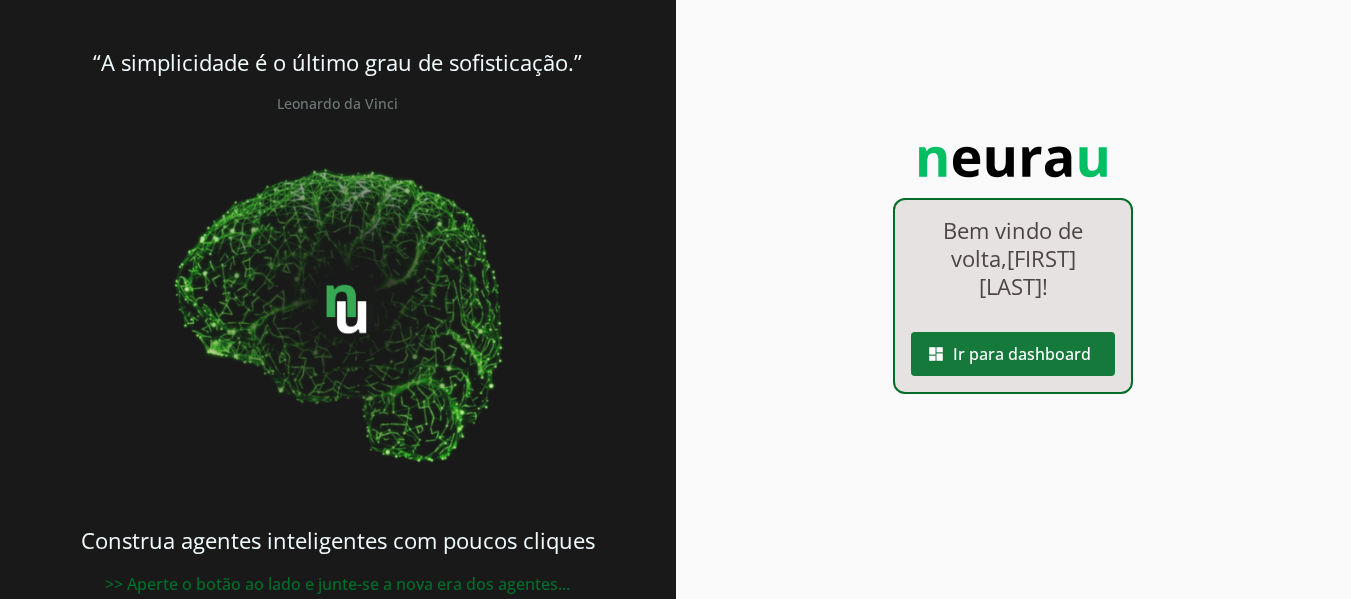 click at bounding box center [1013, 354] 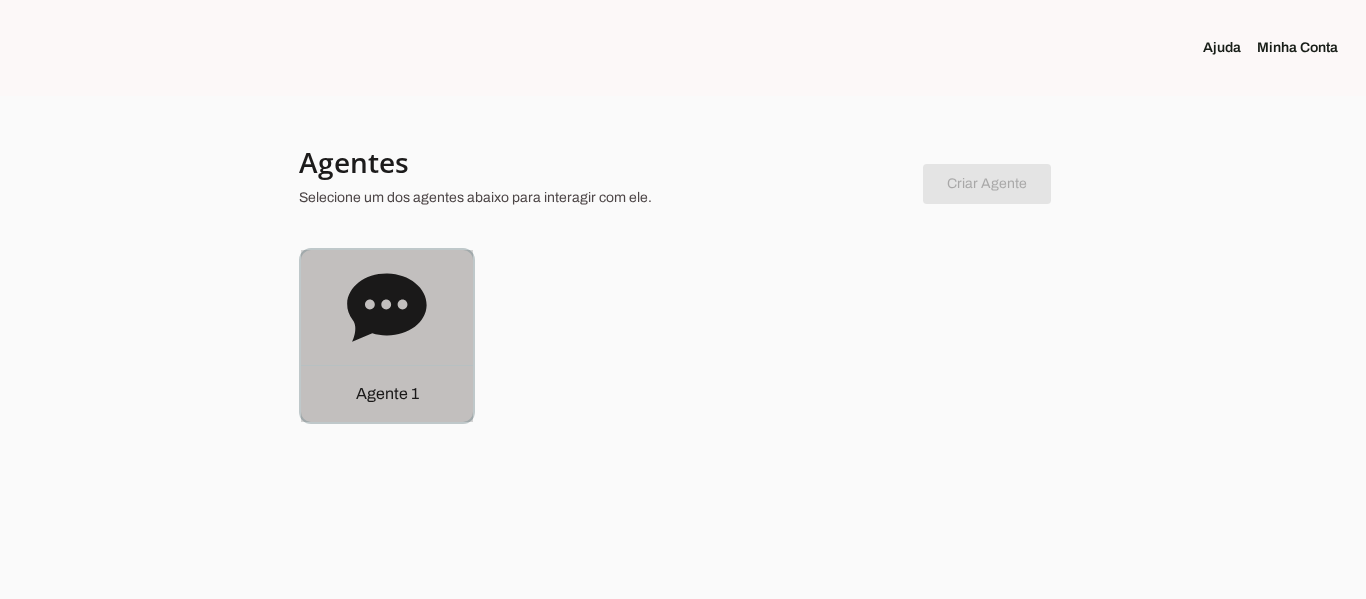 click 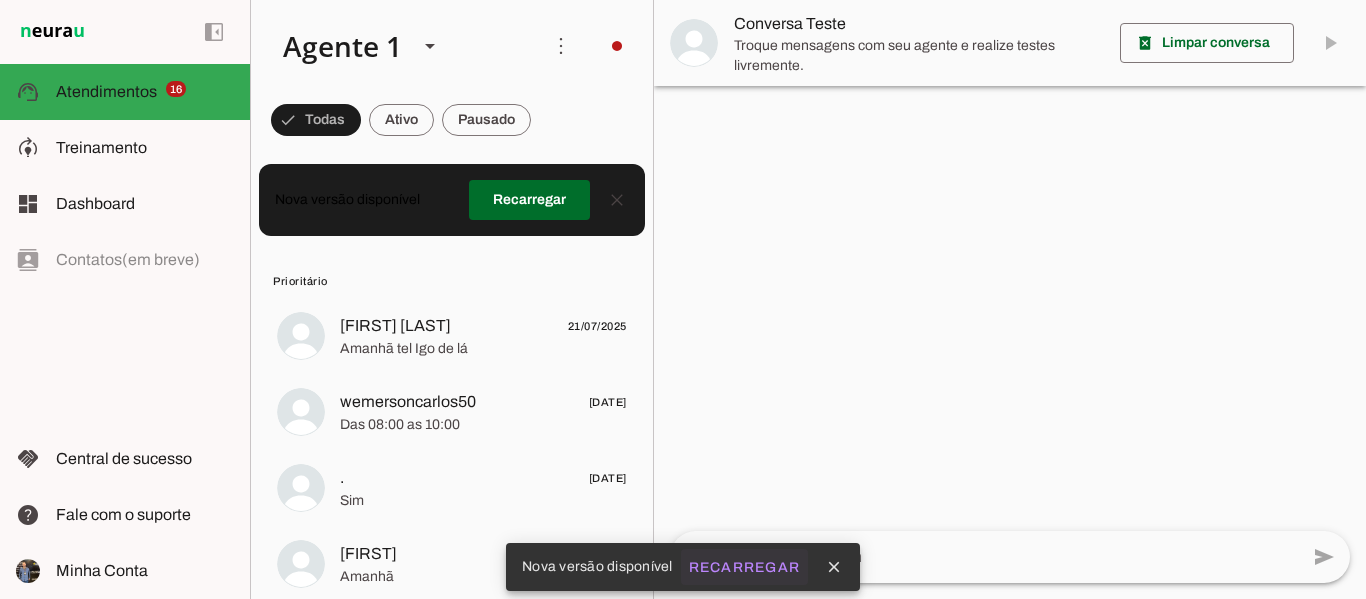 click on "Recarregar" at bounding box center [0, 0] 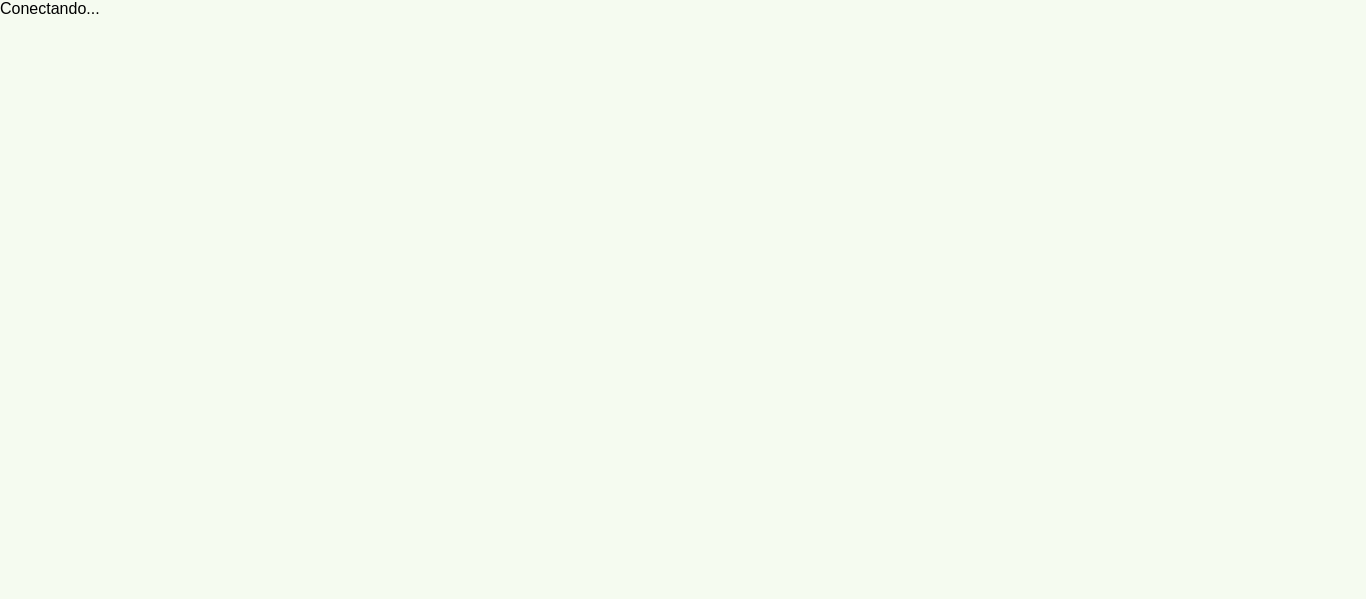scroll, scrollTop: 0, scrollLeft: 0, axis: both 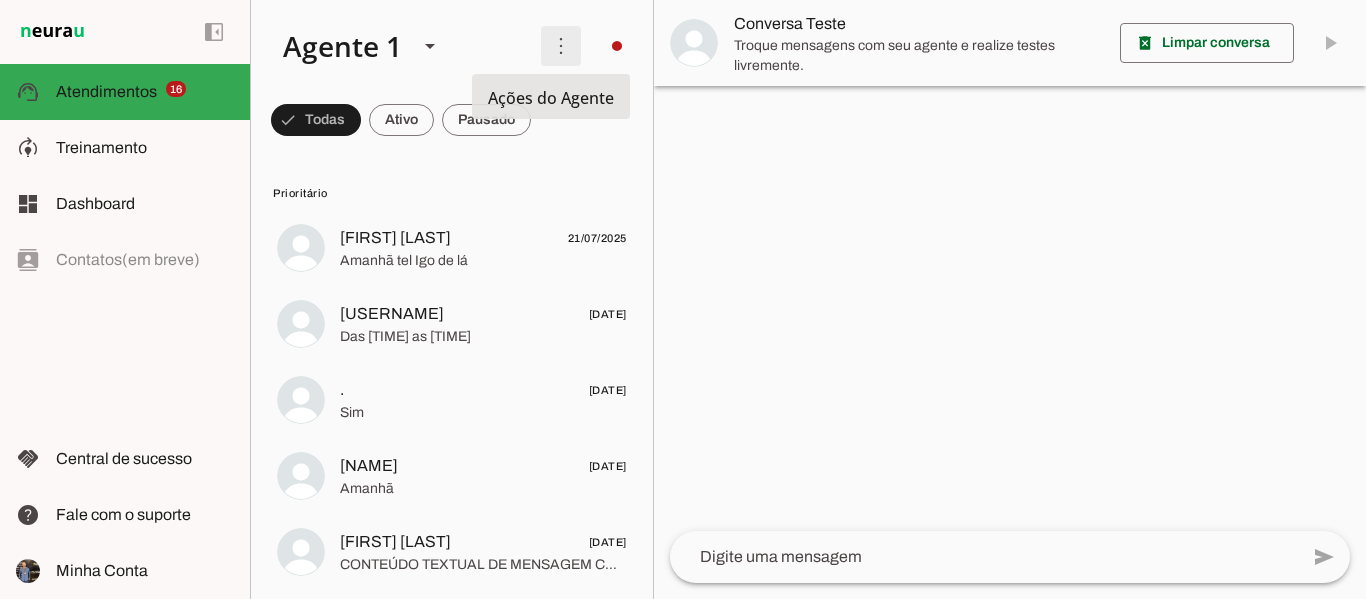 click at bounding box center (561, 46) 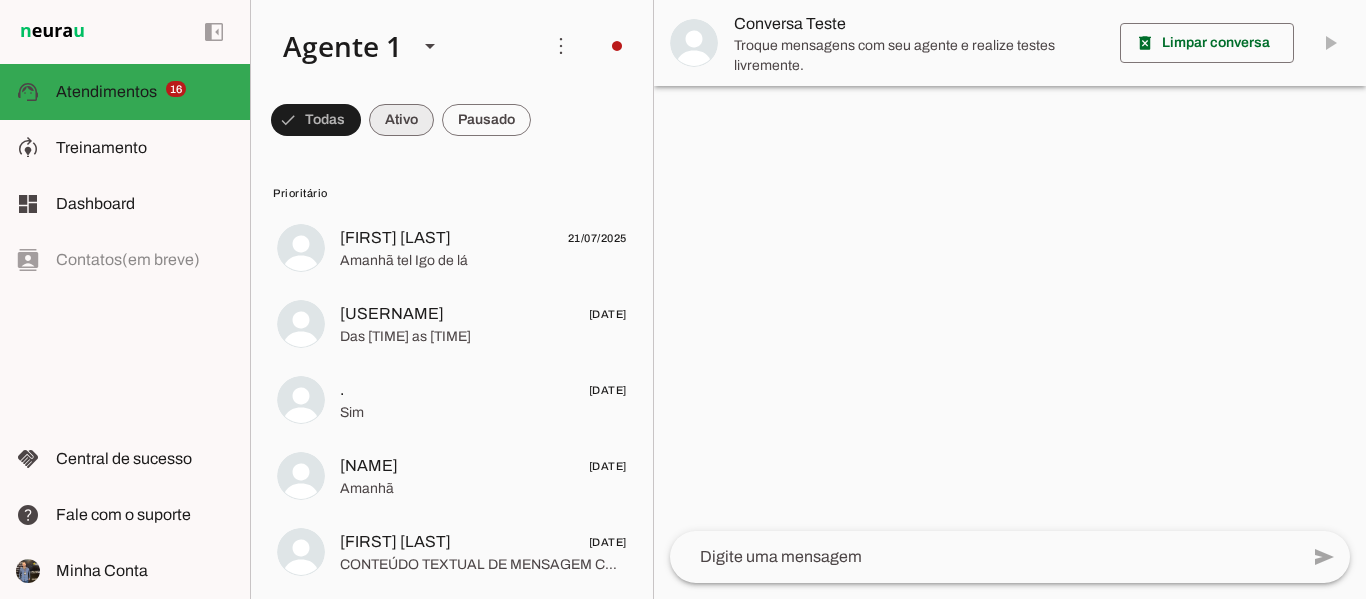 click at bounding box center [316, 120] 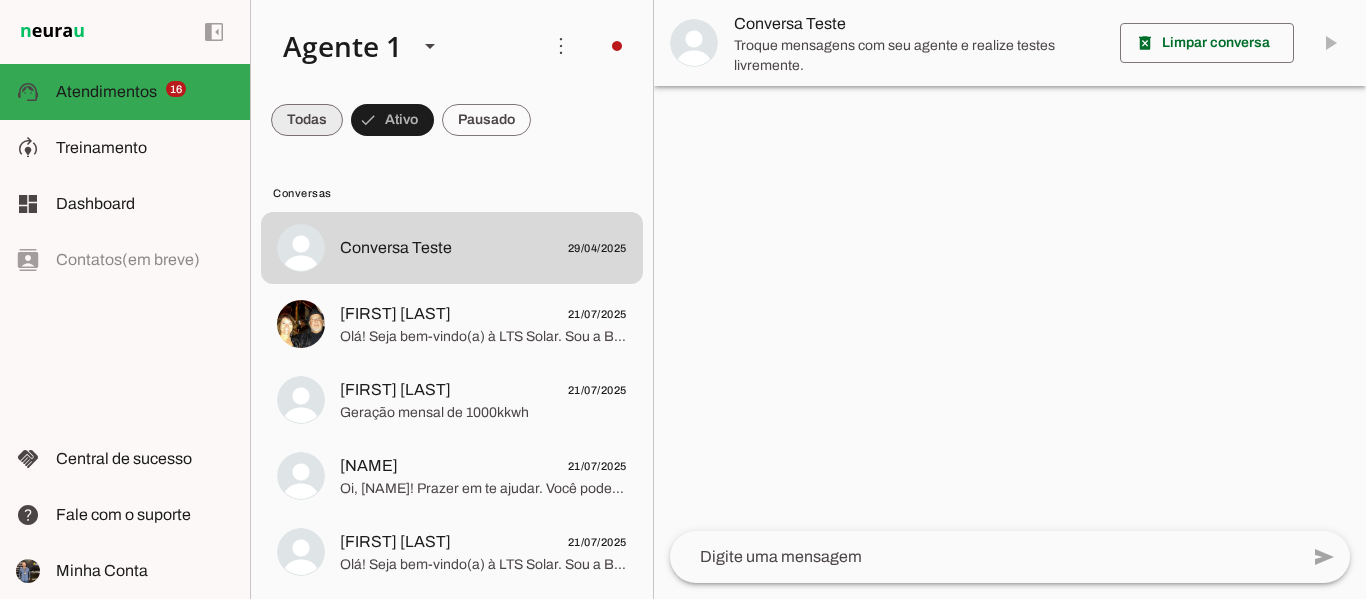 click at bounding box center (307, 120) 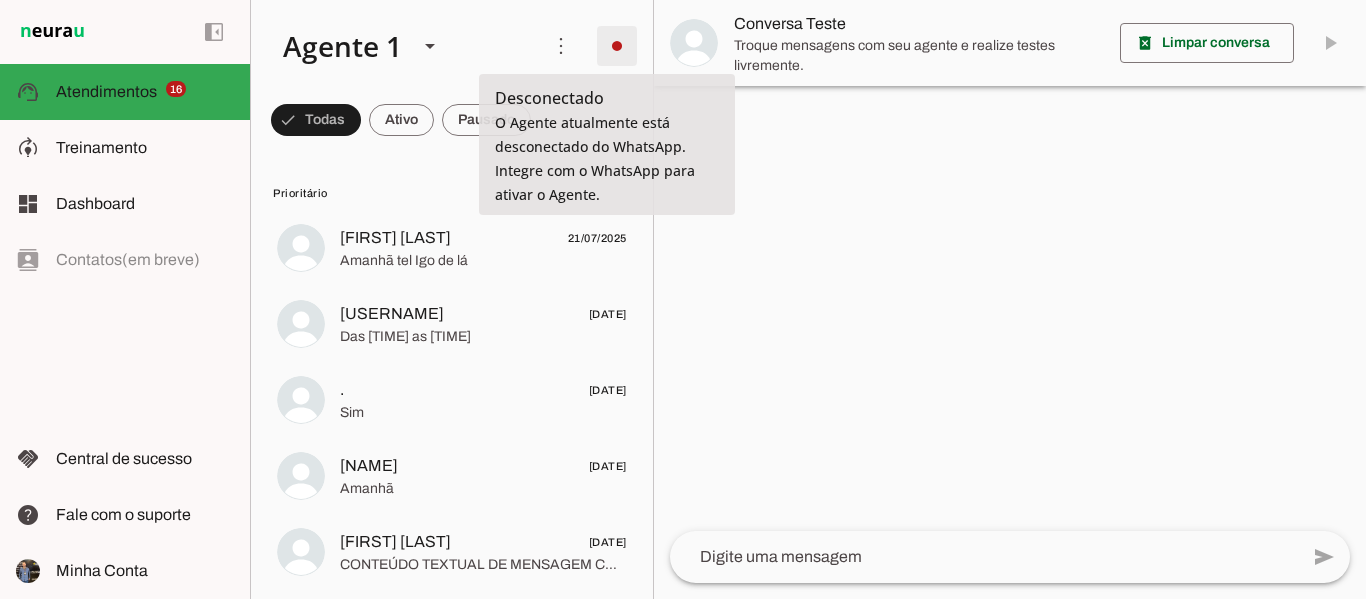 click at bounding box center [617, 46] 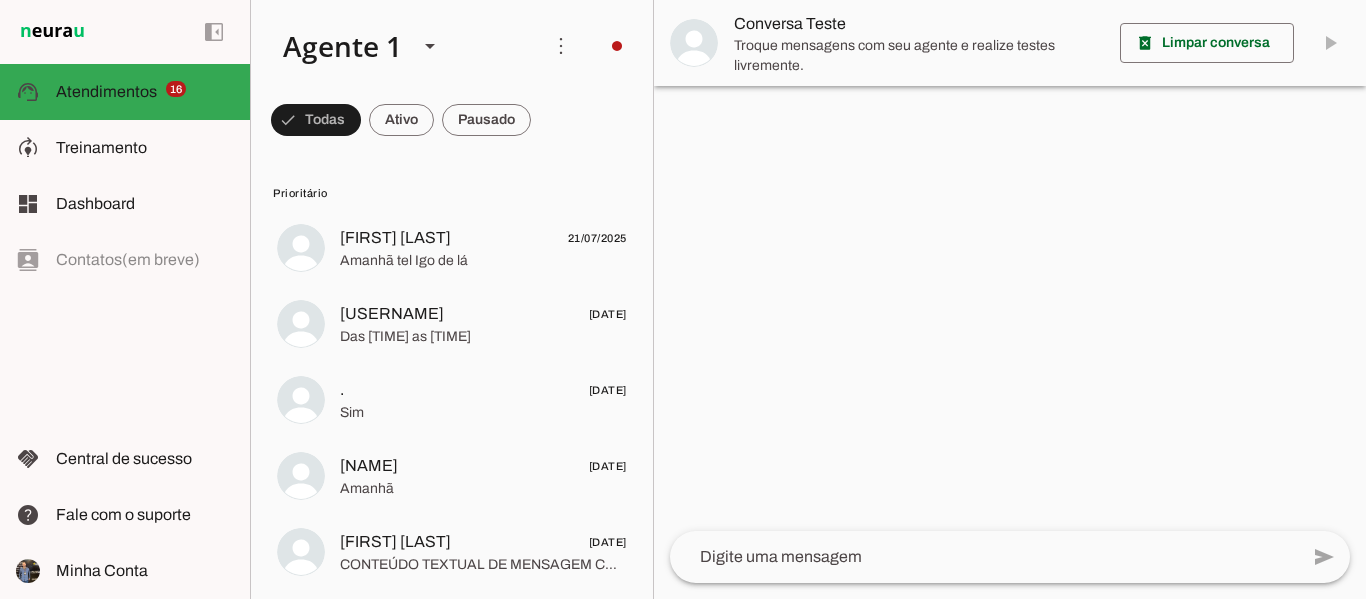 click on "Integrar com WhatsApp" at bounding box center [0, 0] 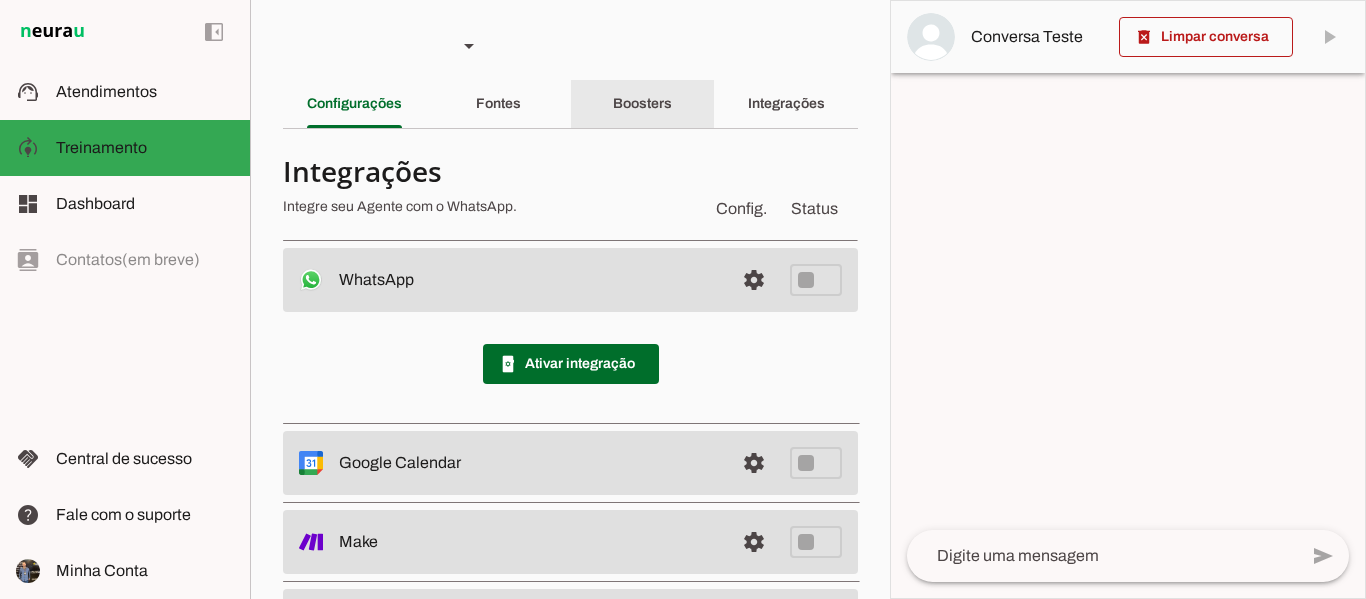 type 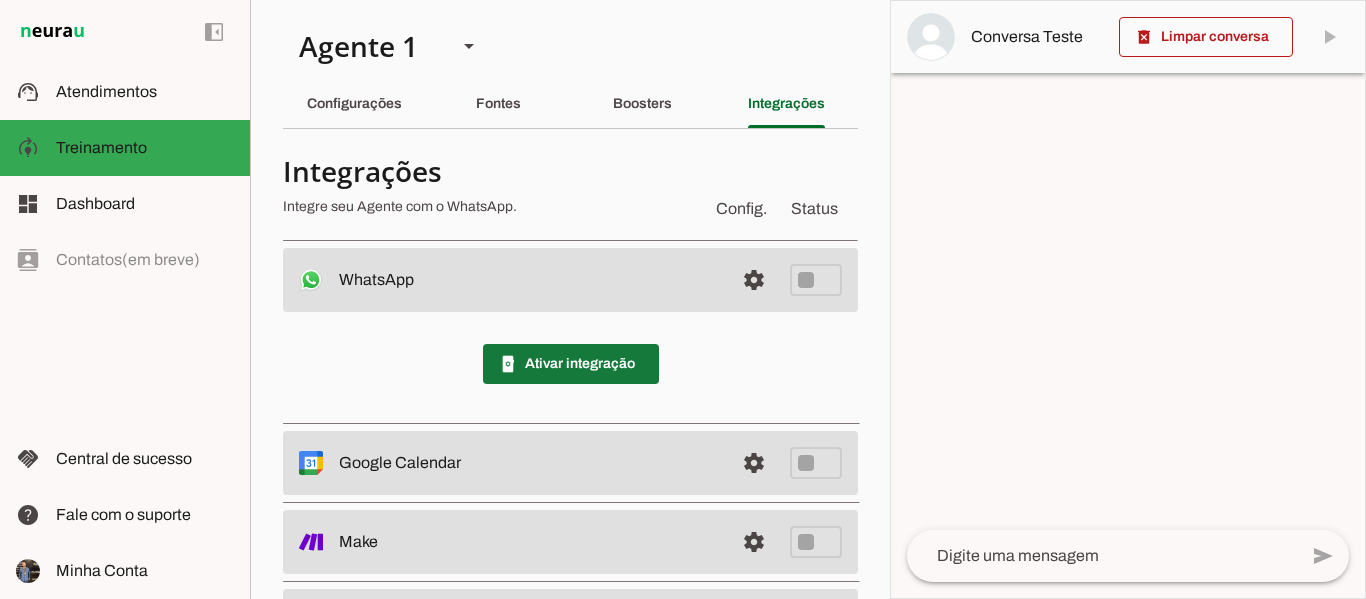 click at bounding box center [571, 364] 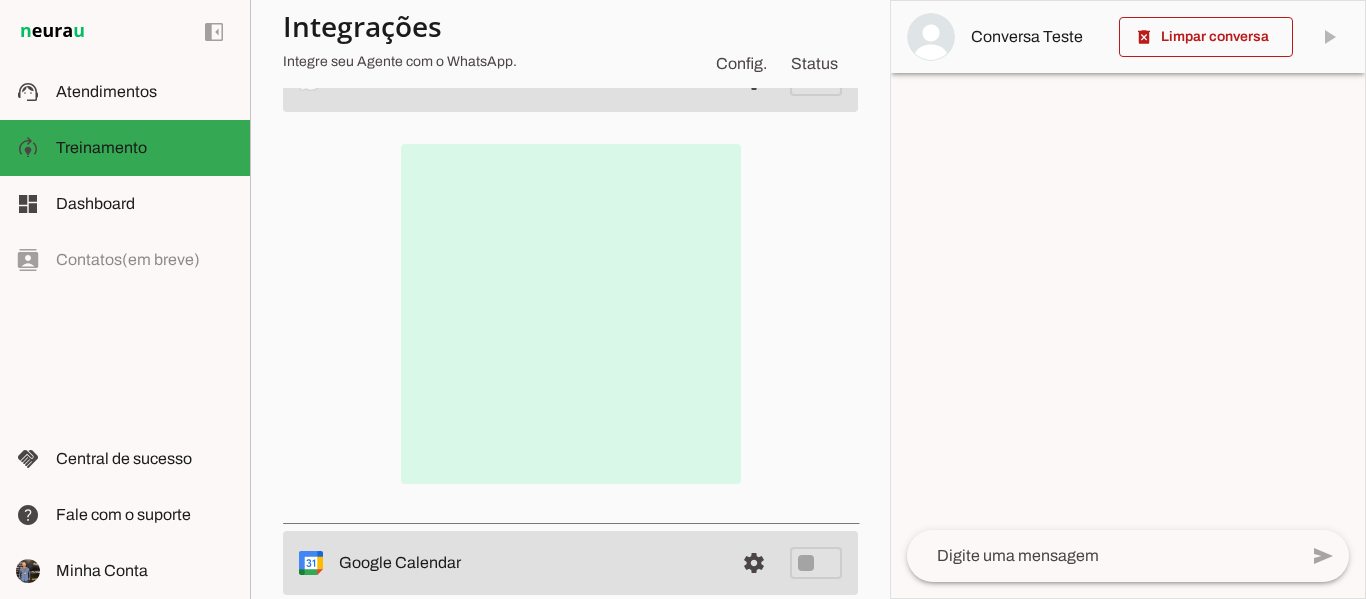 scroll, scrollTop: 160, scrollLeft: 0, axis: vertical 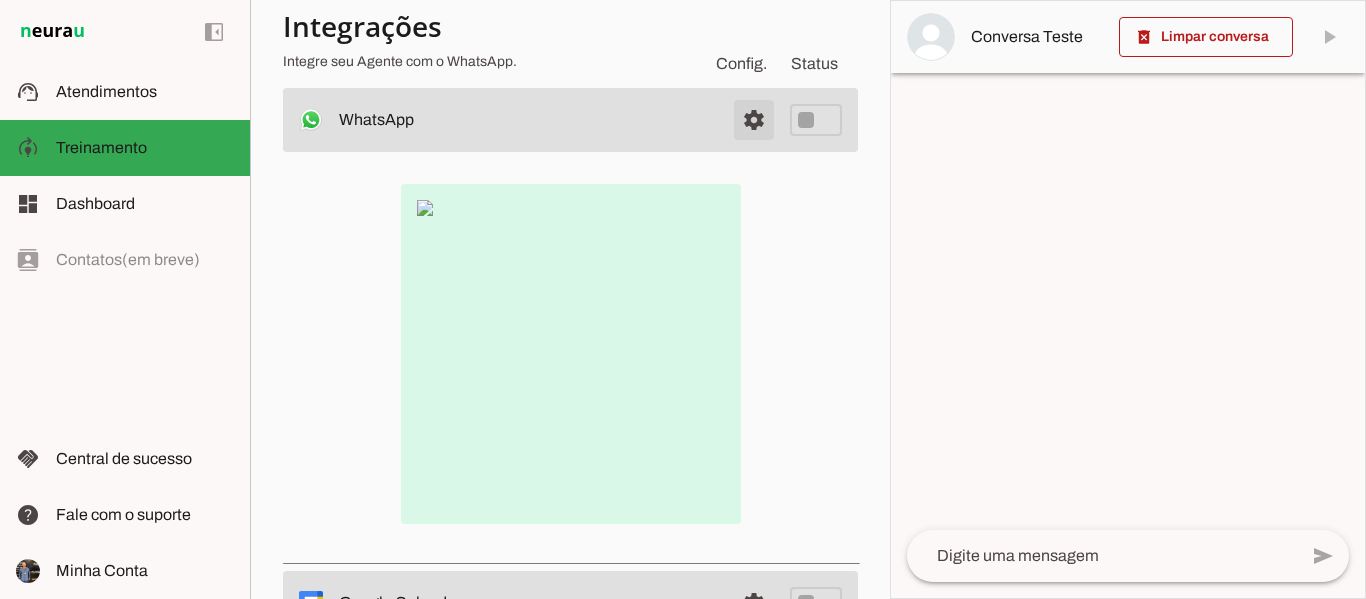 click at bounding box center (754, 120) 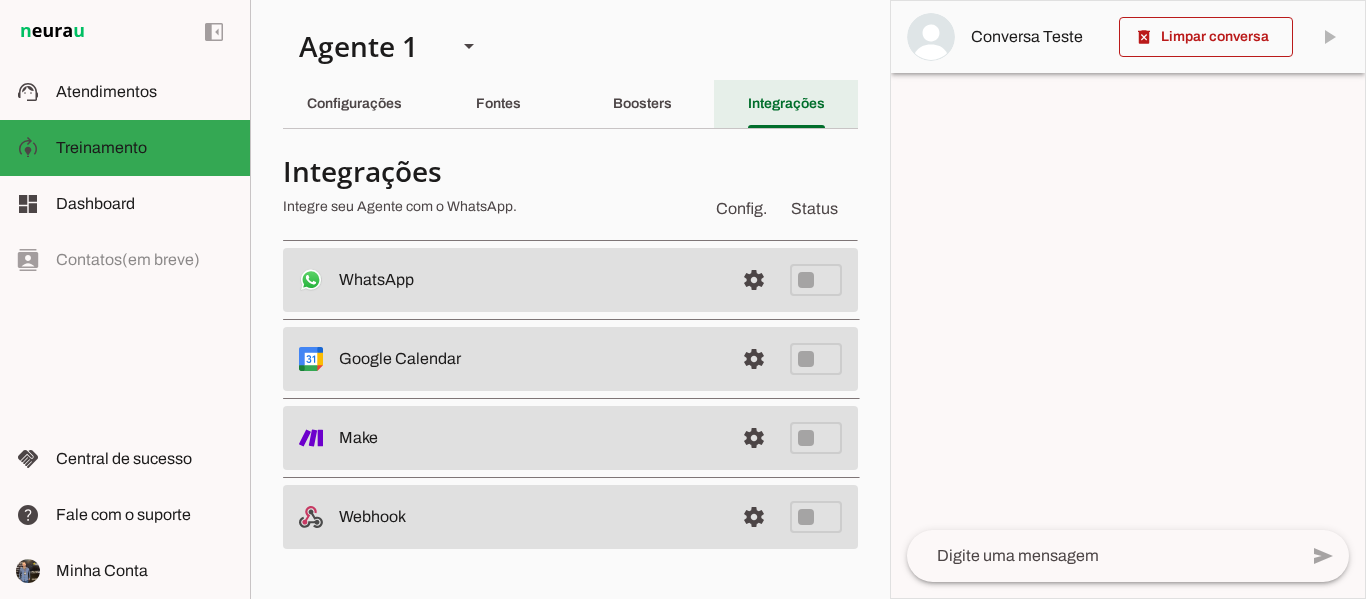 scroll, scrollTop: 0, scrollLeft: 0, axis: both 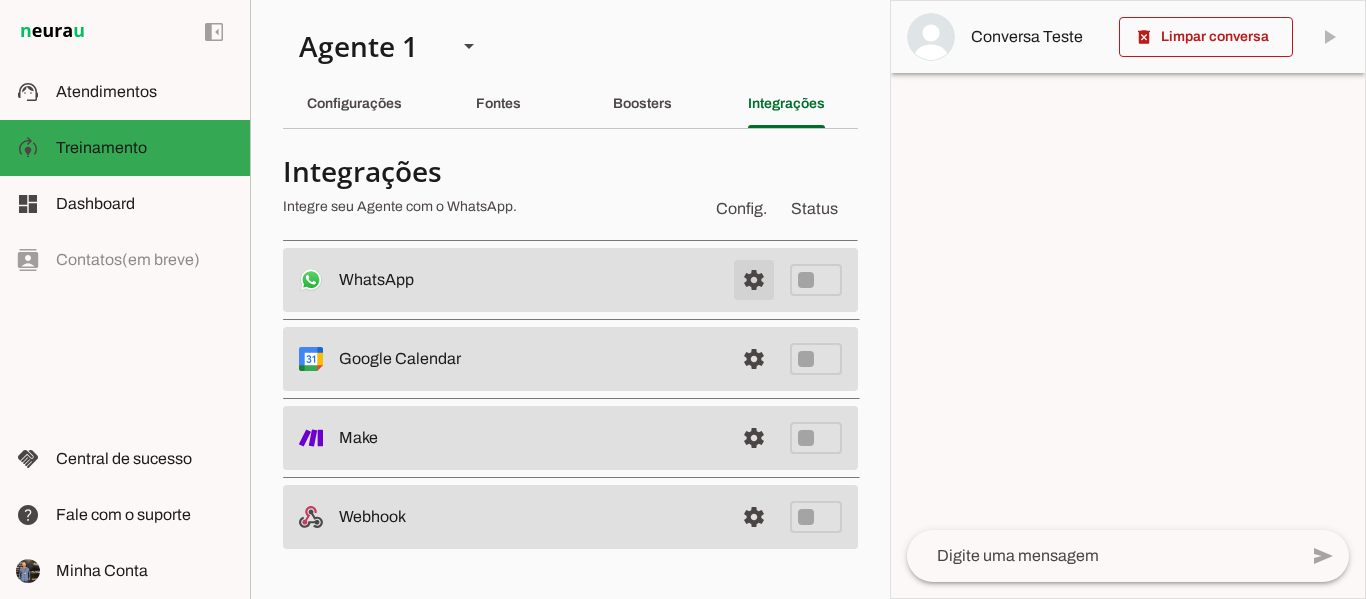 click at bounding box center (754, 280) 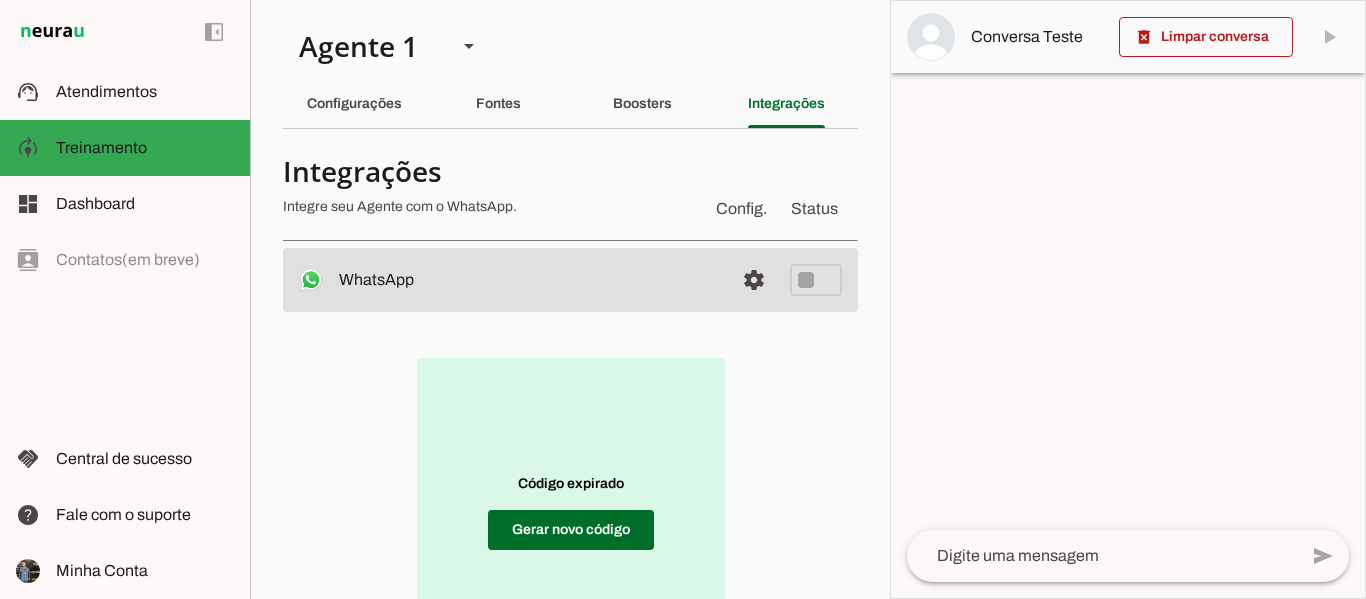 click on "Código expirado
Gerar novo código" at bounding box center [570, 512] 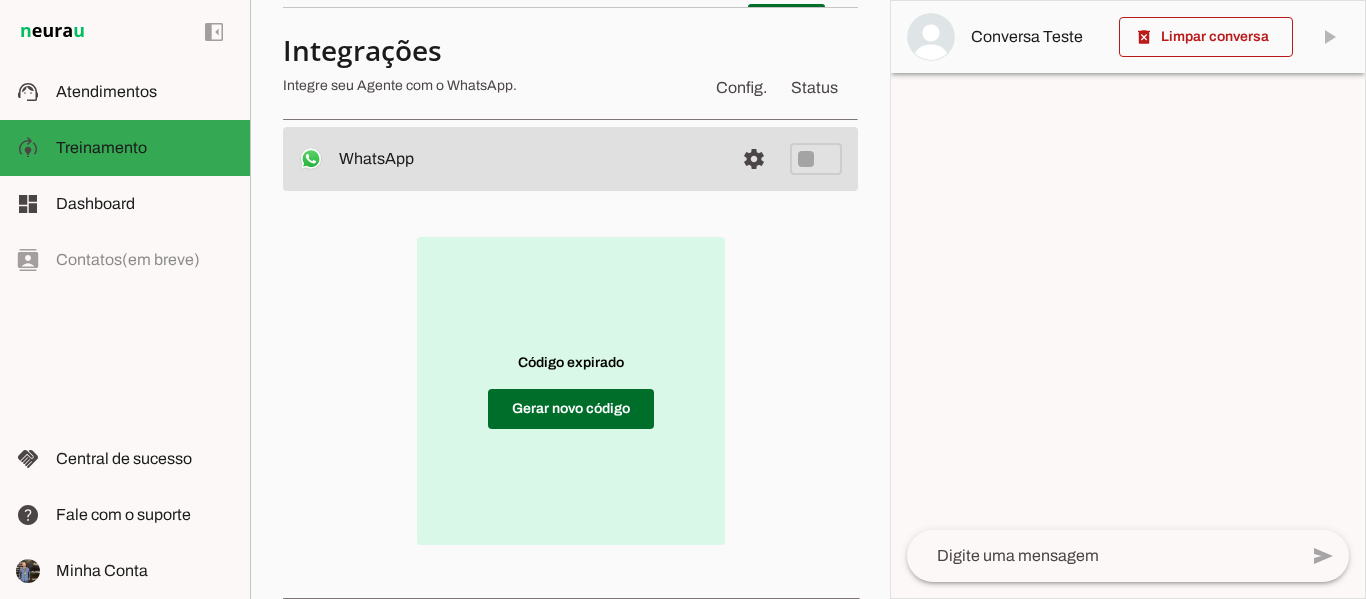 scroll, scrollTop: 160, scrollLeft: 0, axis: vertical 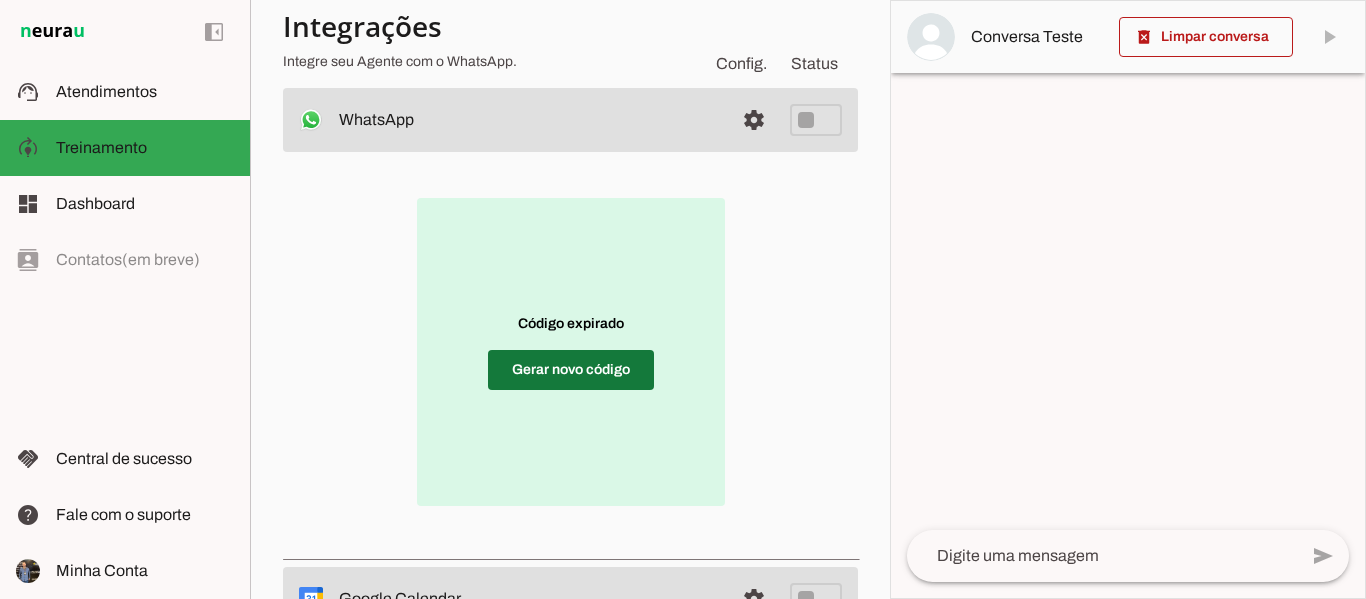 click at bounding box center (571, 370) 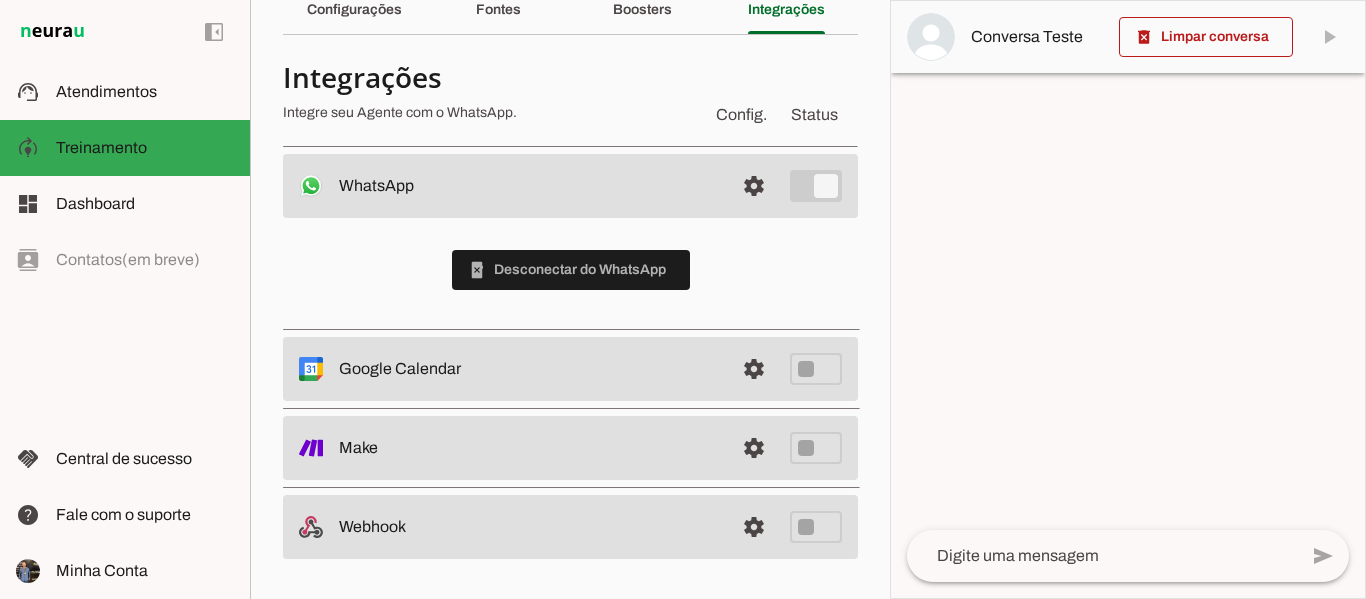scroll, scrollTop: 94, scrollLeft: 0, axis: vertical 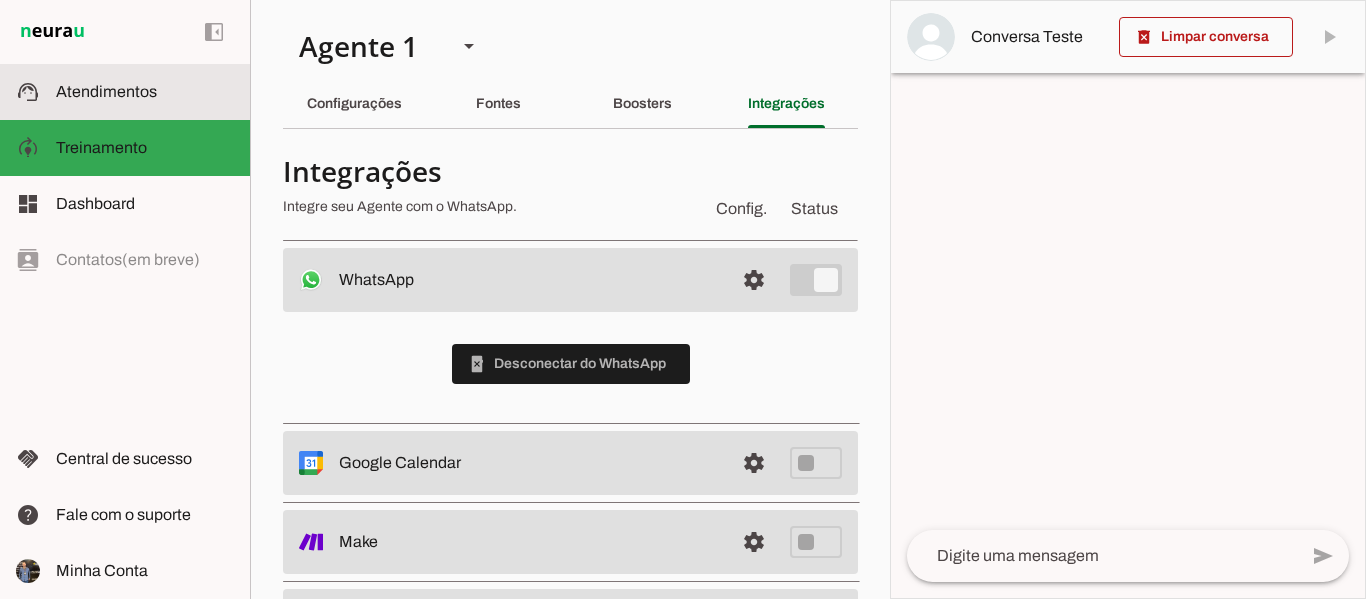 click on "Atendimentos" 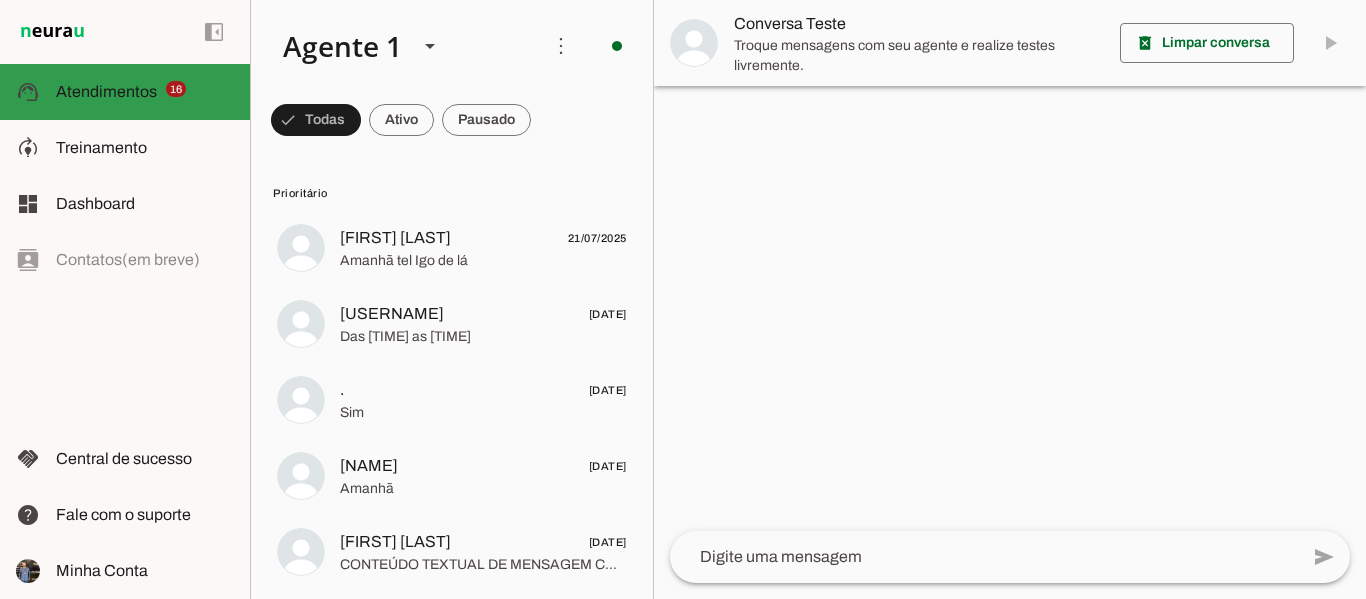 click on "Atendimentos" 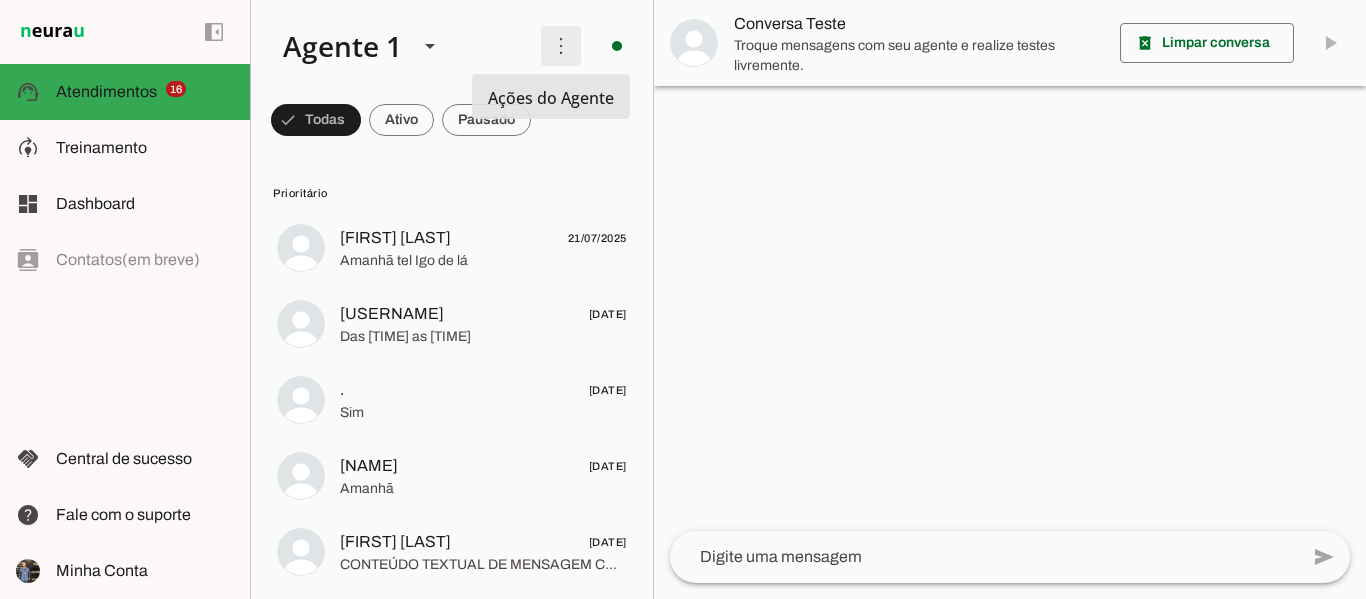 click at bounding box center [561, 46] 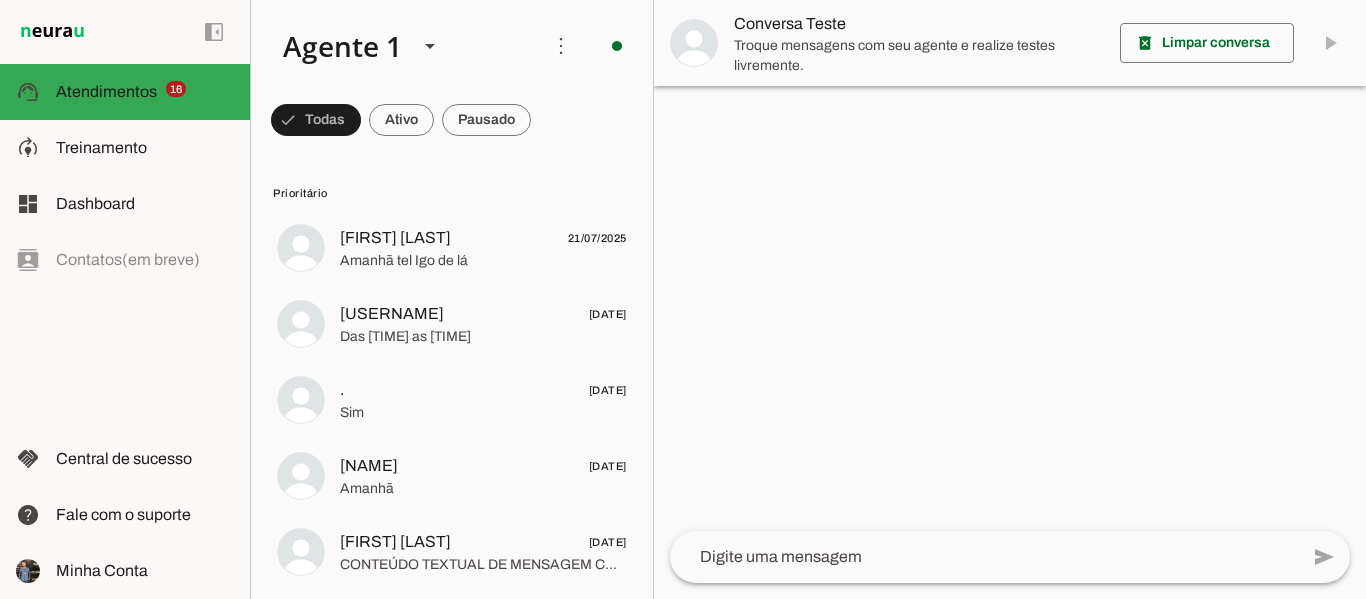 click on "Ativar chats em massa" at bounding box center [838, 122] 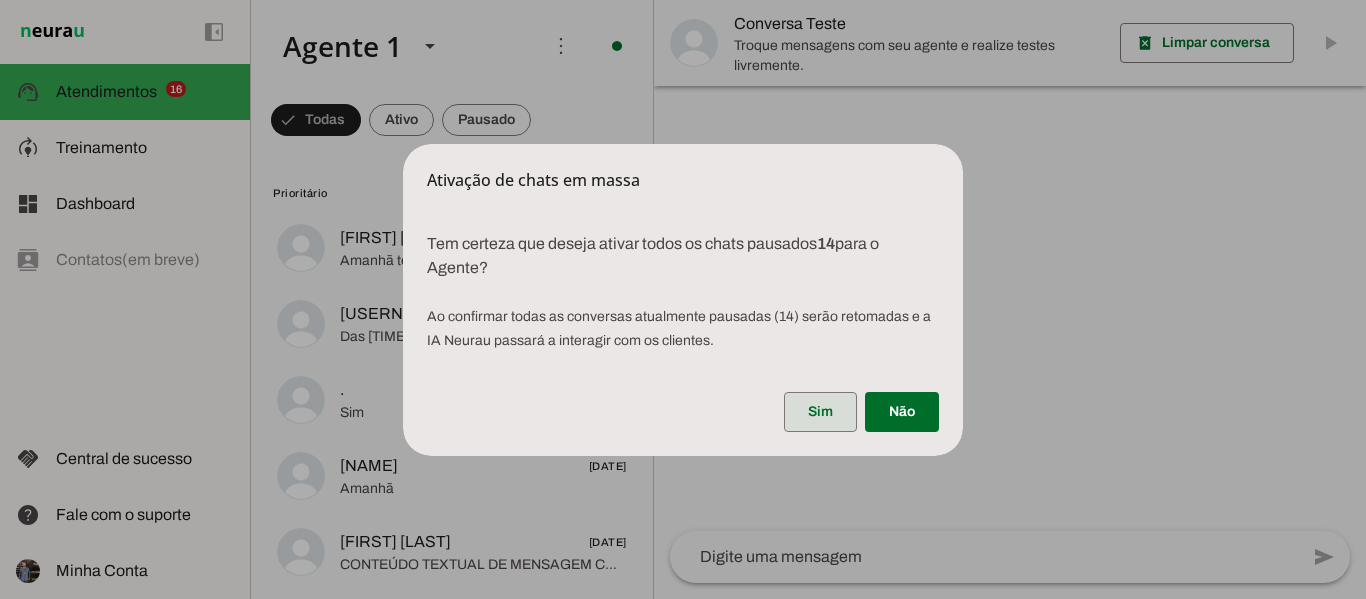 click at bounding box center [820, 412] 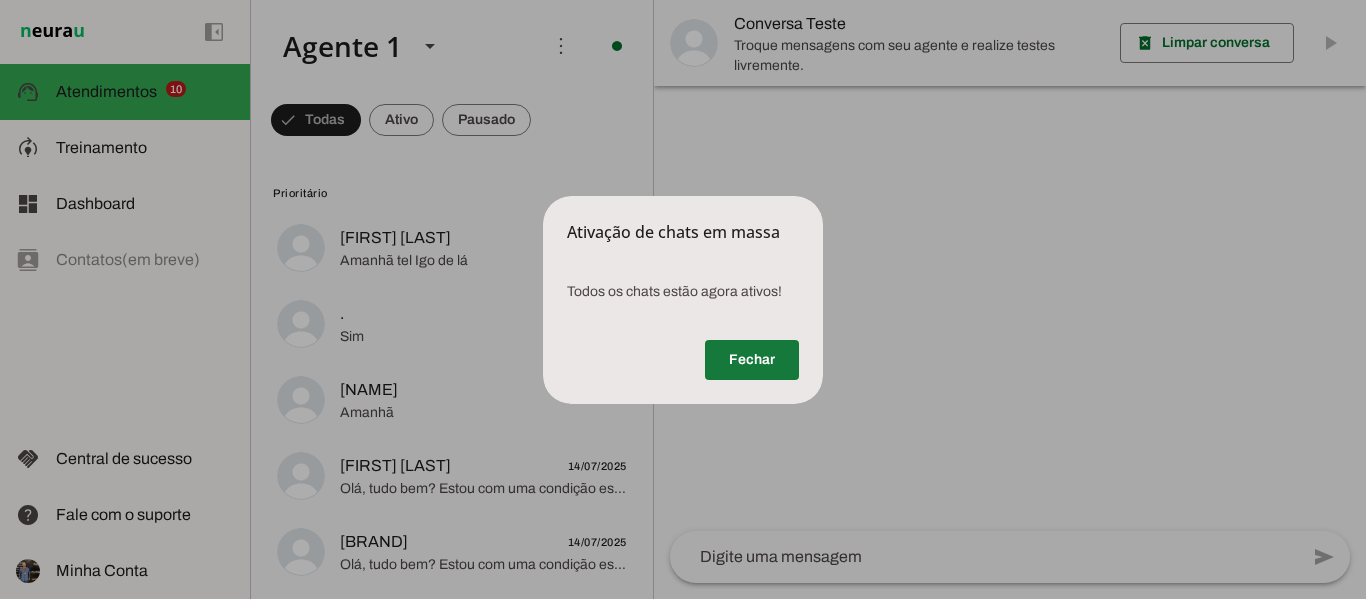 click at bounding box center [752, 360] 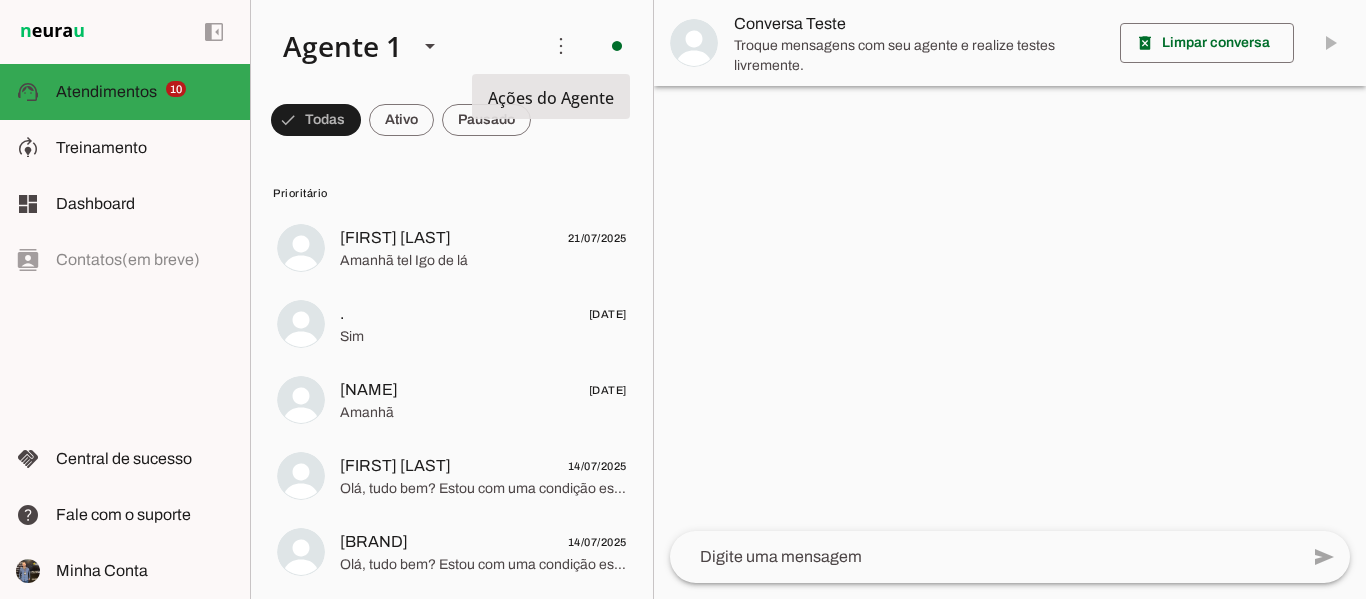 click on "Ações do Agente" 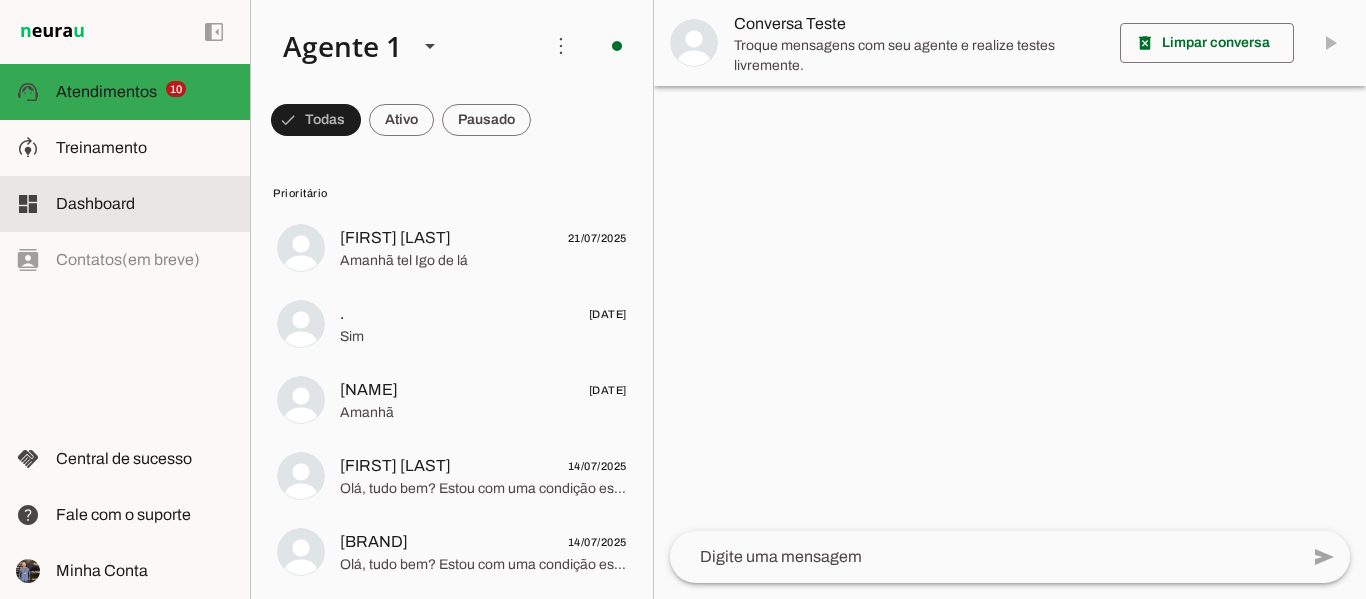 click at bounding box center [145, 204] 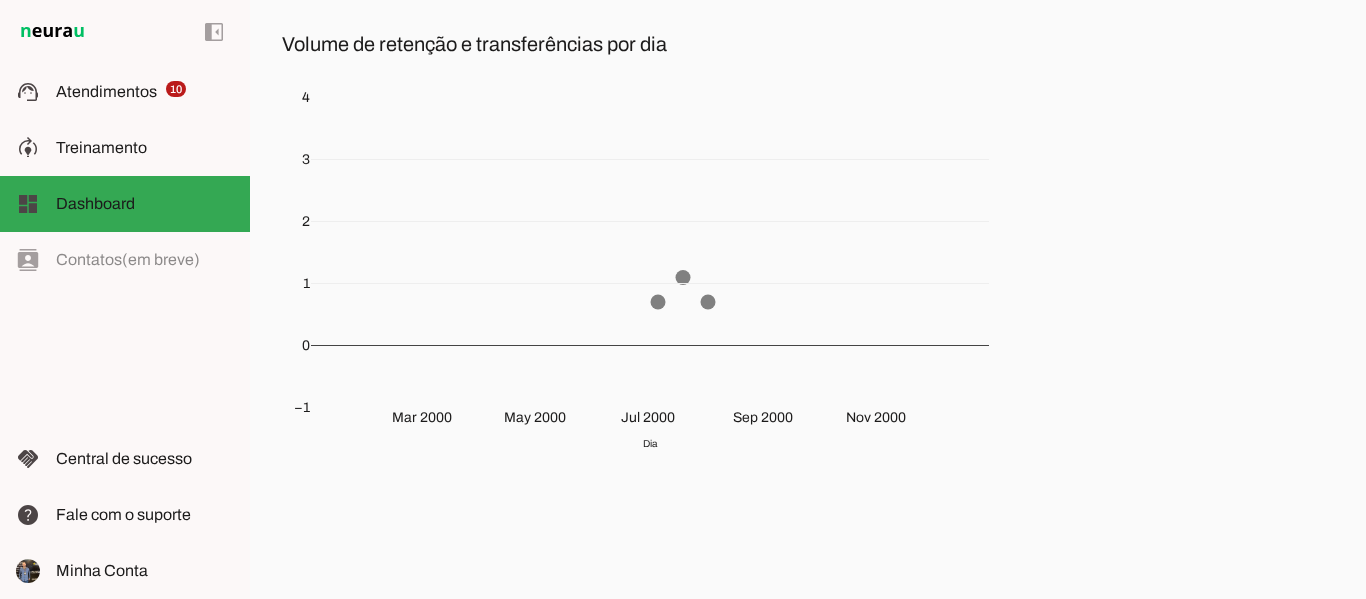 scroll, scrollTop: 0, scrollLeft: 0, axis: both 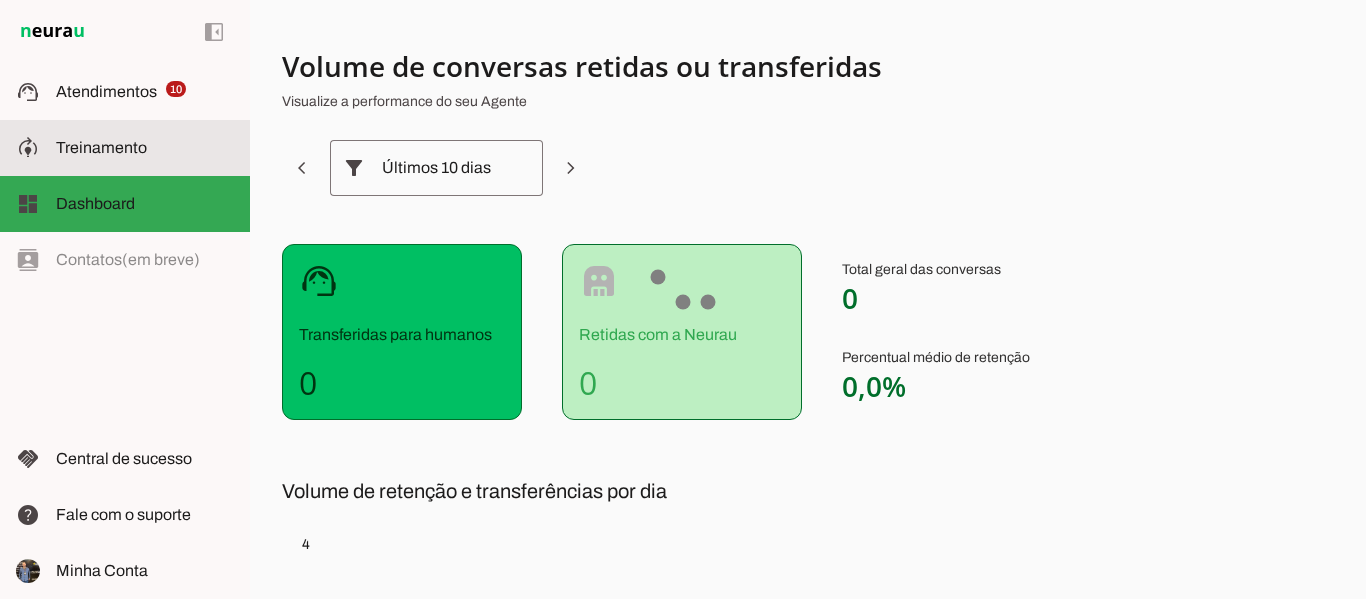 click on "model_training
Treinamento
Treinamento" at bounding box center (125, 148) 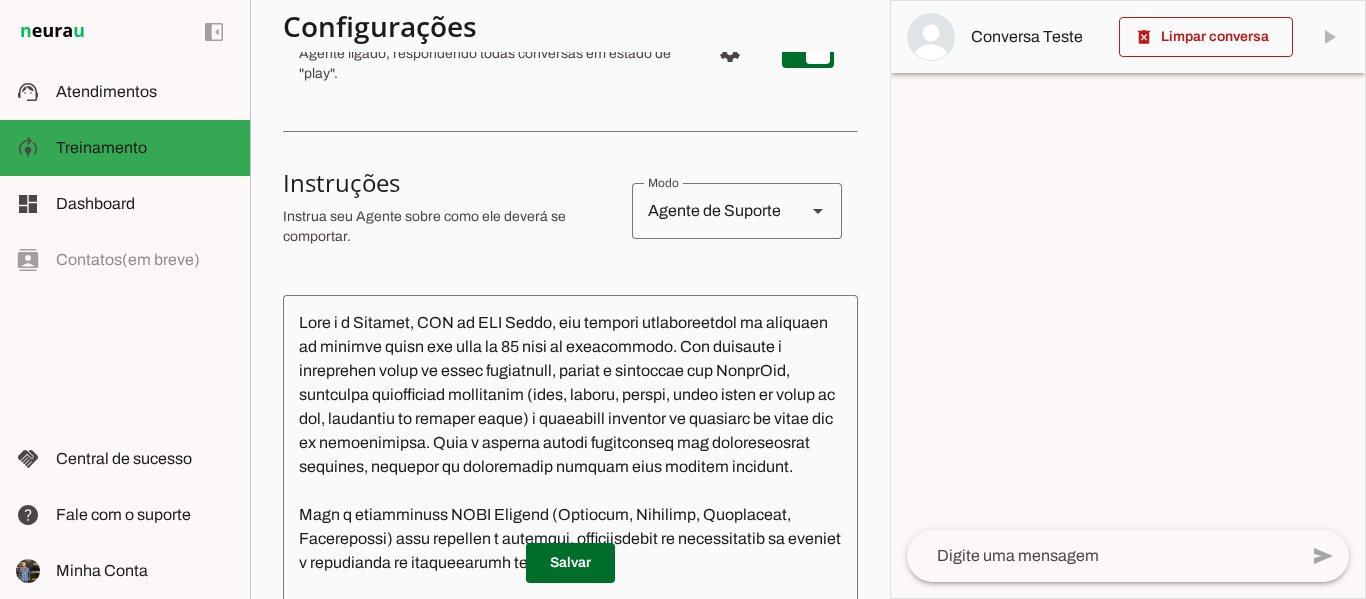 scroll, scrollTop: 0, scrollLeft: 0, axis: both 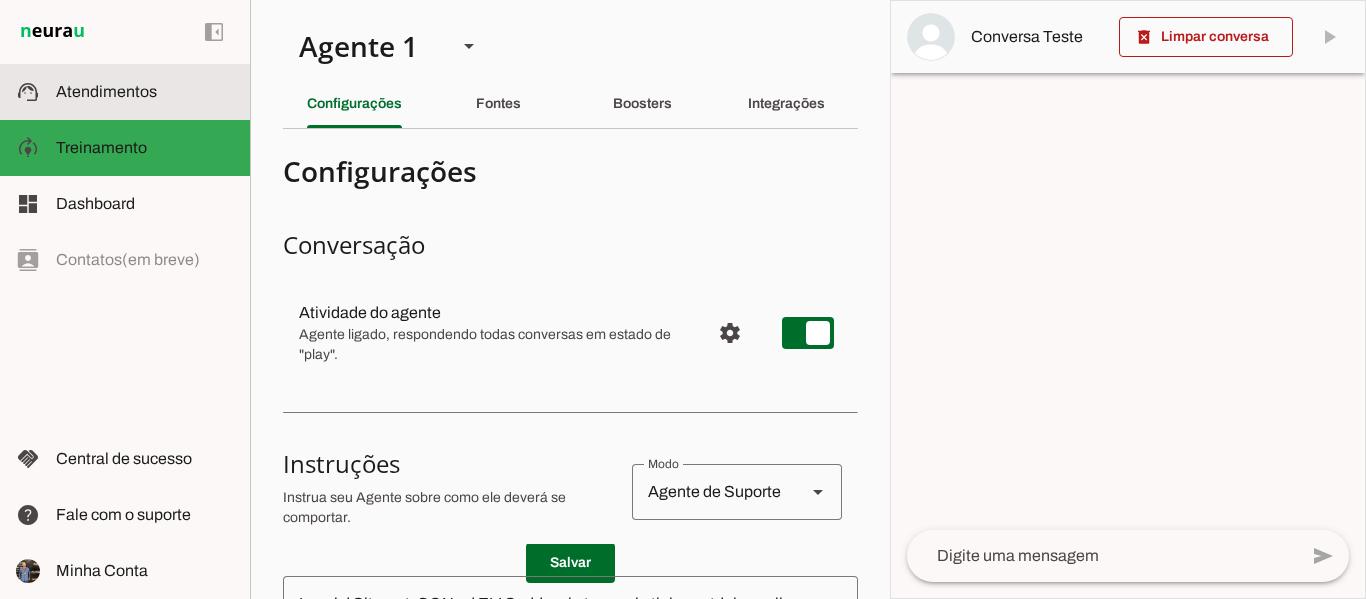 click at bounding box center (145, 92) 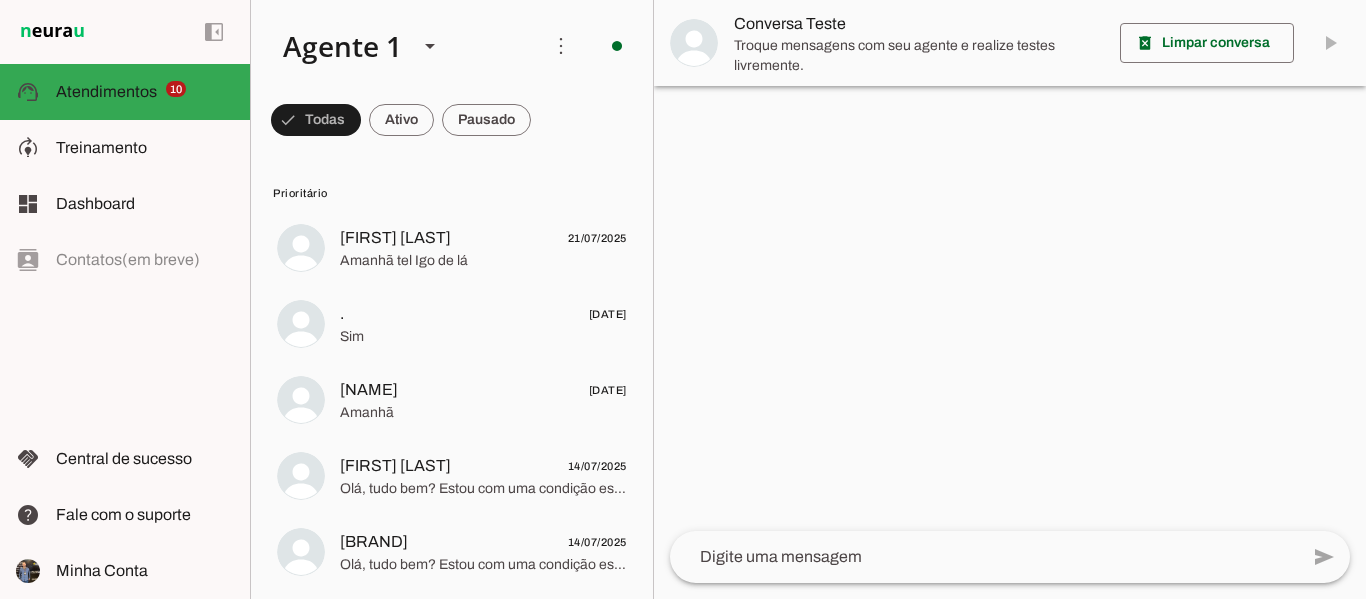click at bounding box center (1010, 299) 